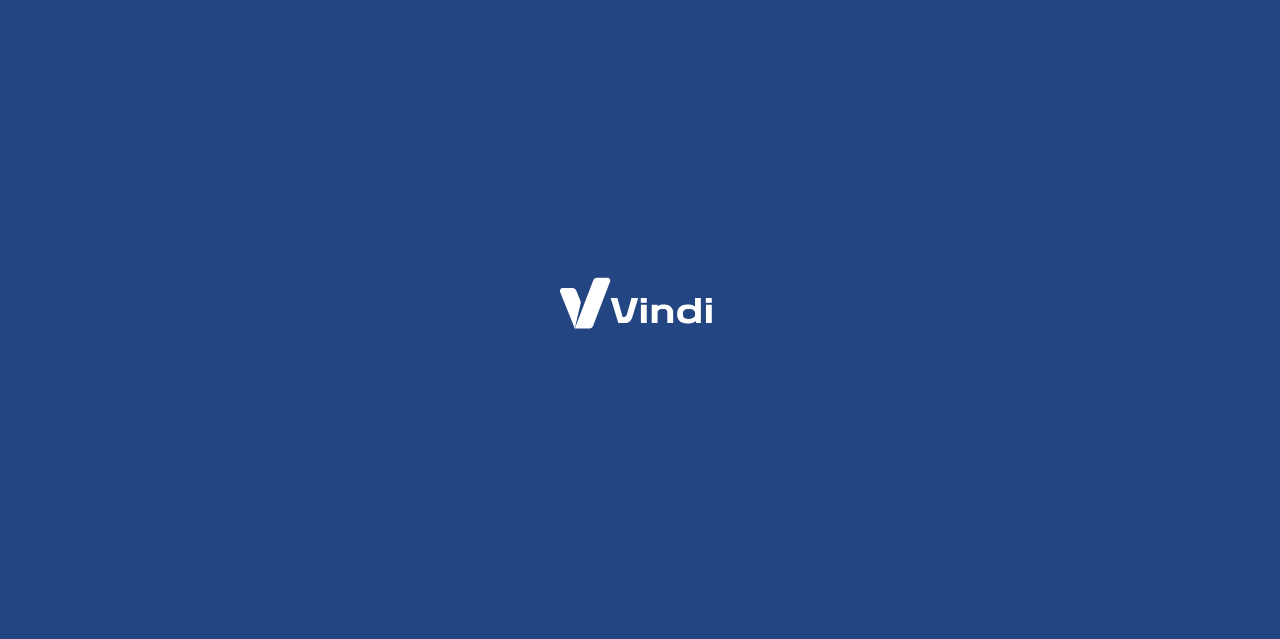 scroll, scrollTop: 0, scrollLeft: 0, axis: both 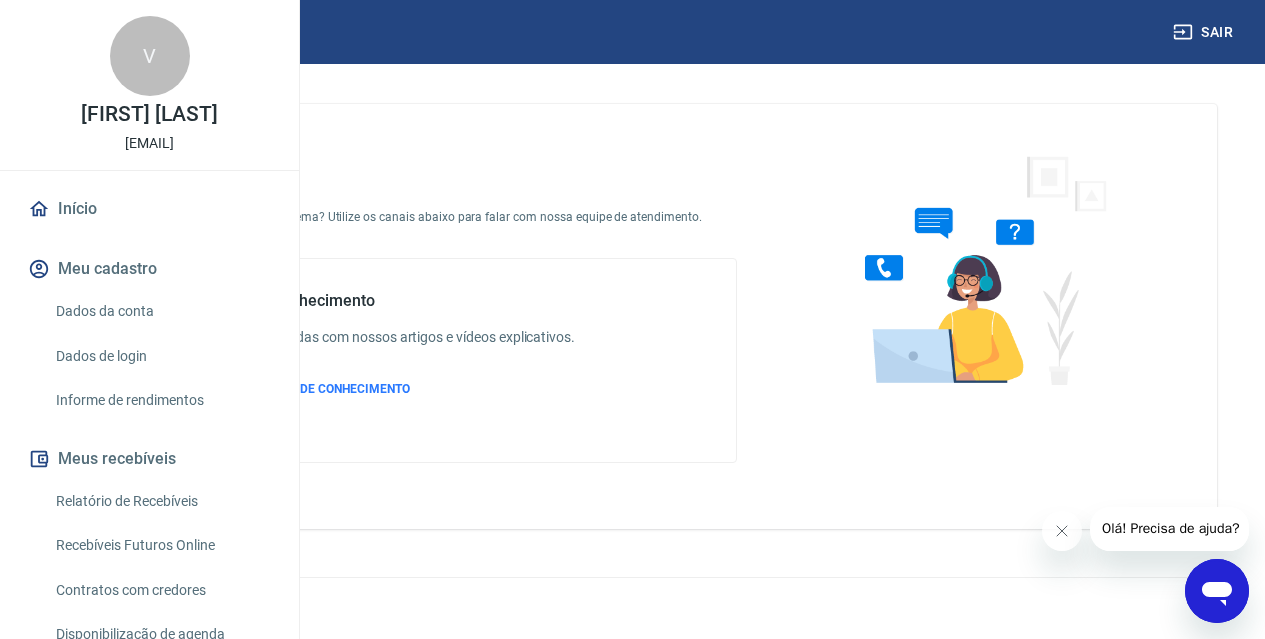 click at bounding box center (89, 31) 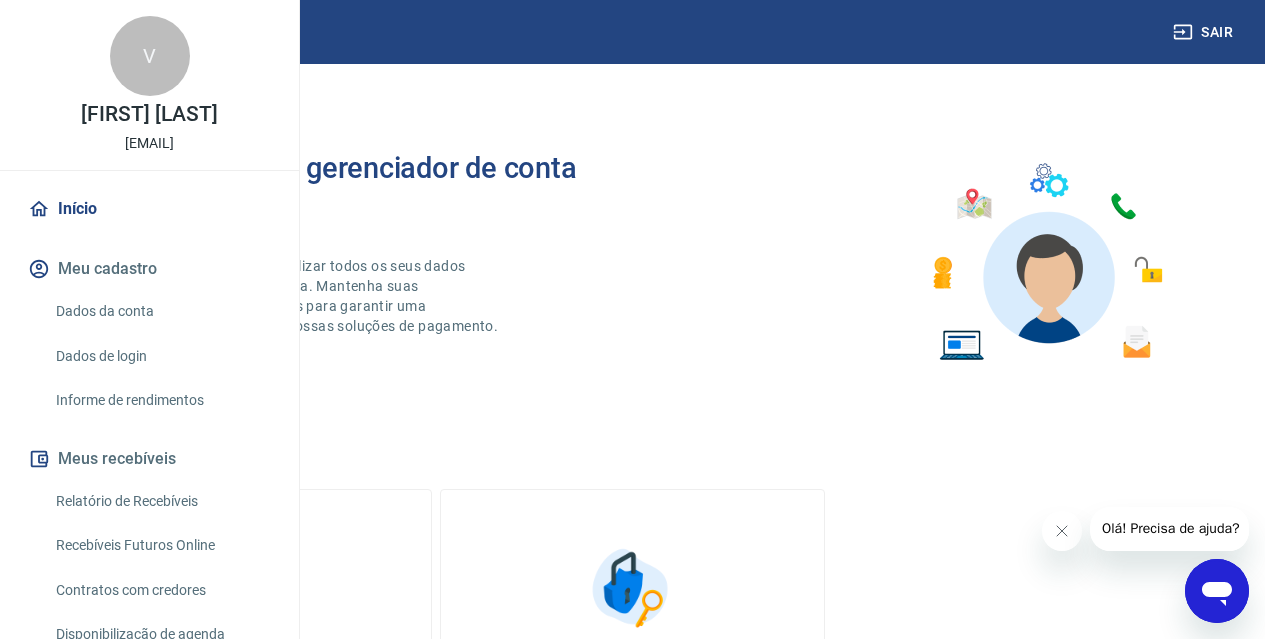 click at bounding box center (89, 31) 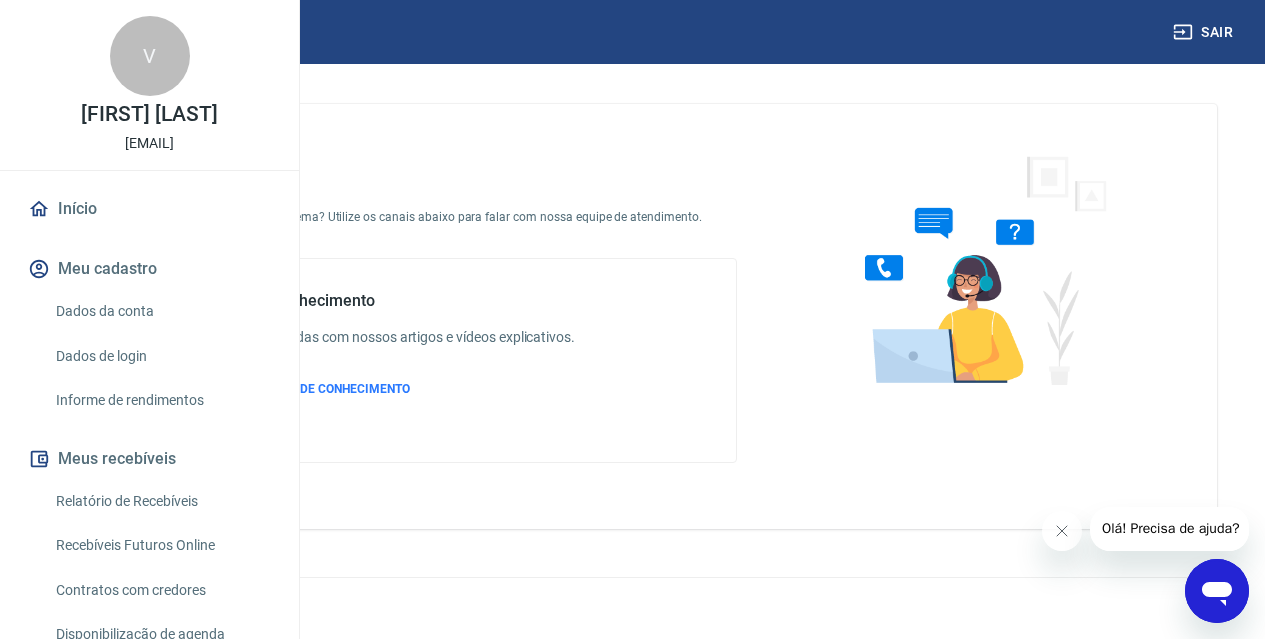 click at bounding box center [89, 31] 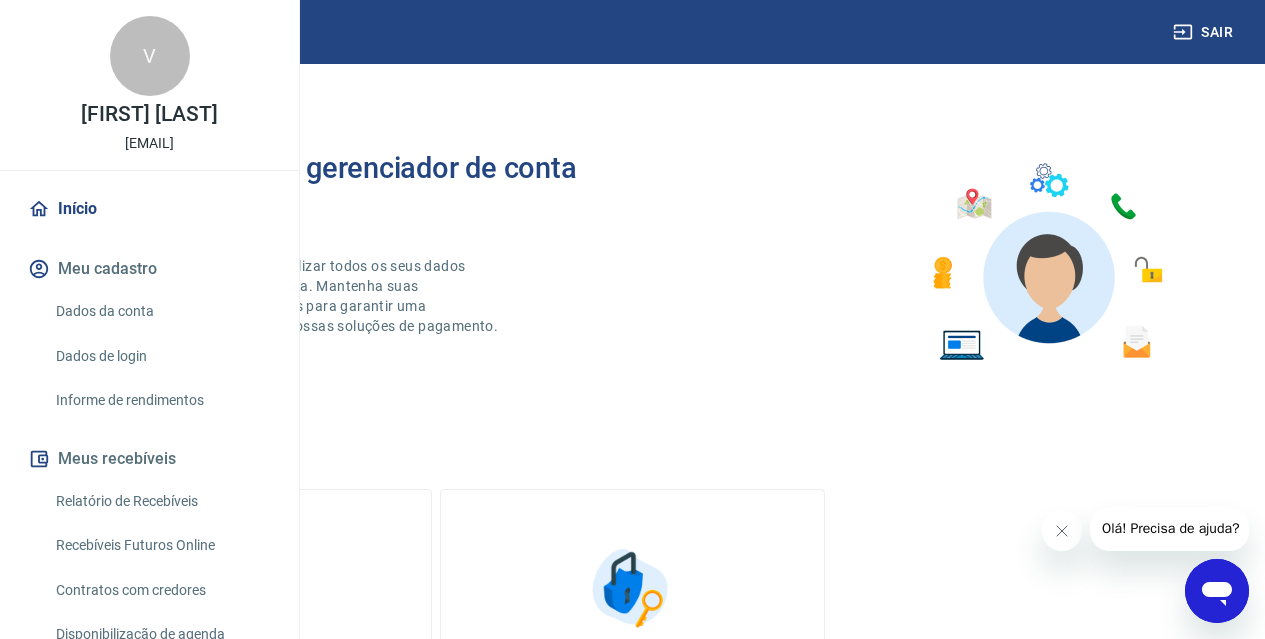 click at bounding box center [89, 31] 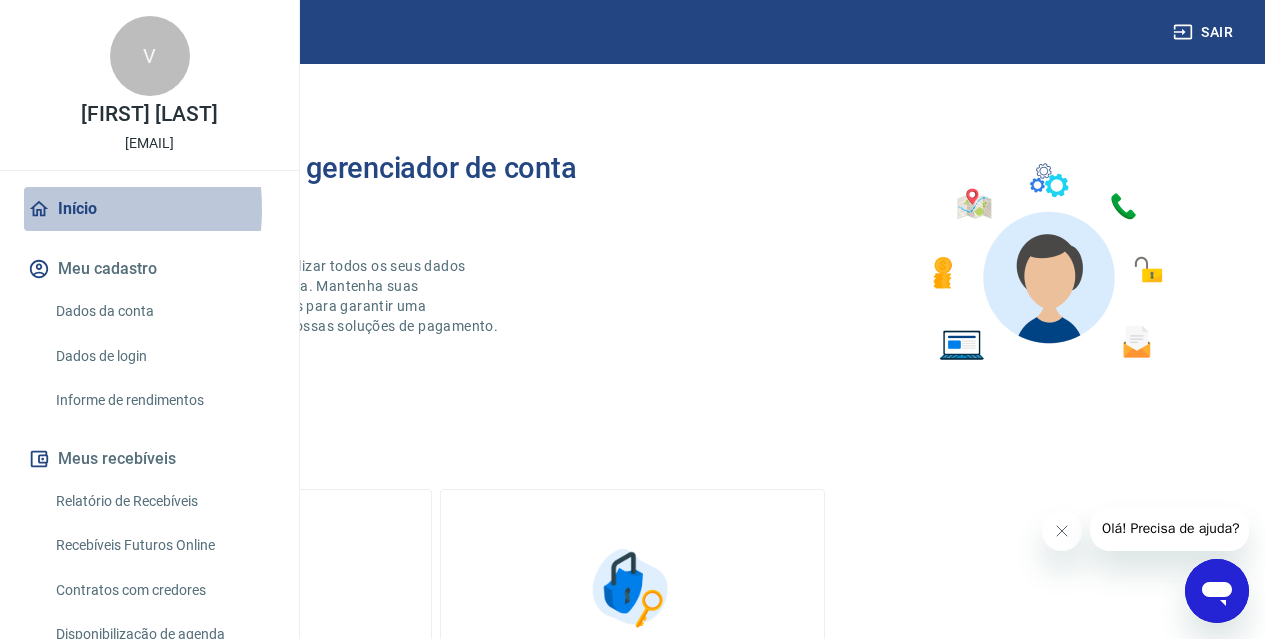click 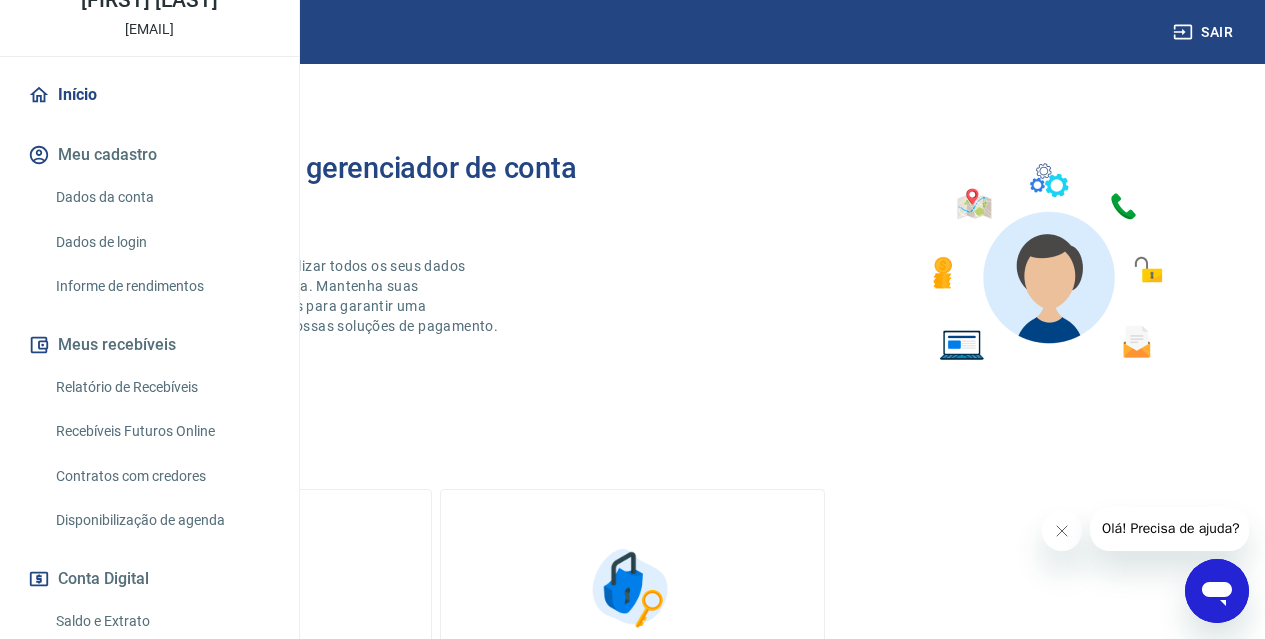 scroll, scrollTop: 300, scrollLeft: 0, axis: vertical 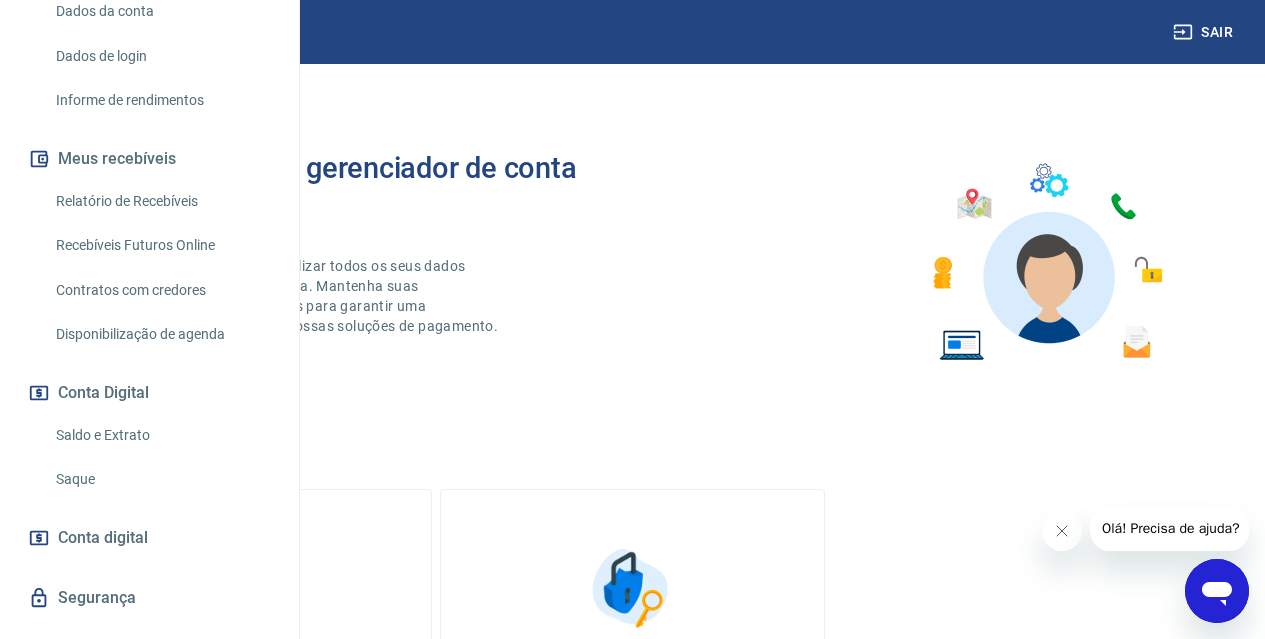 click on "Relatório de Recebíveis" at bounding box center [161, 201] 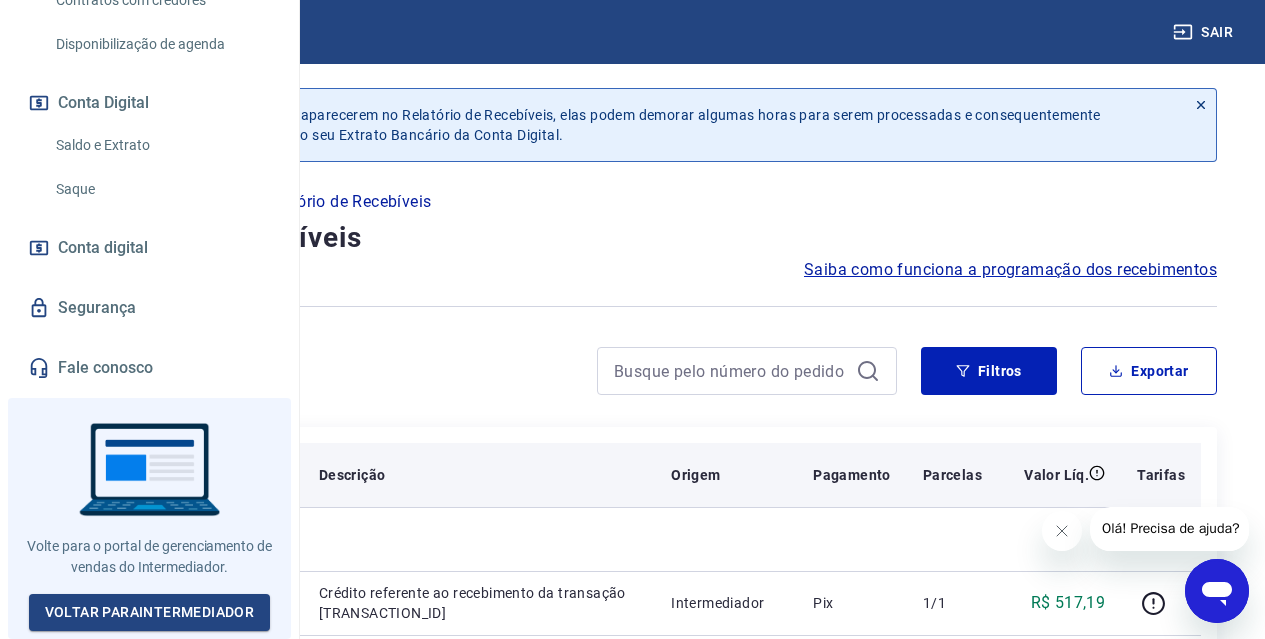 scroll, scrollTop: 647, scrollLeft: 0, axis: vertical 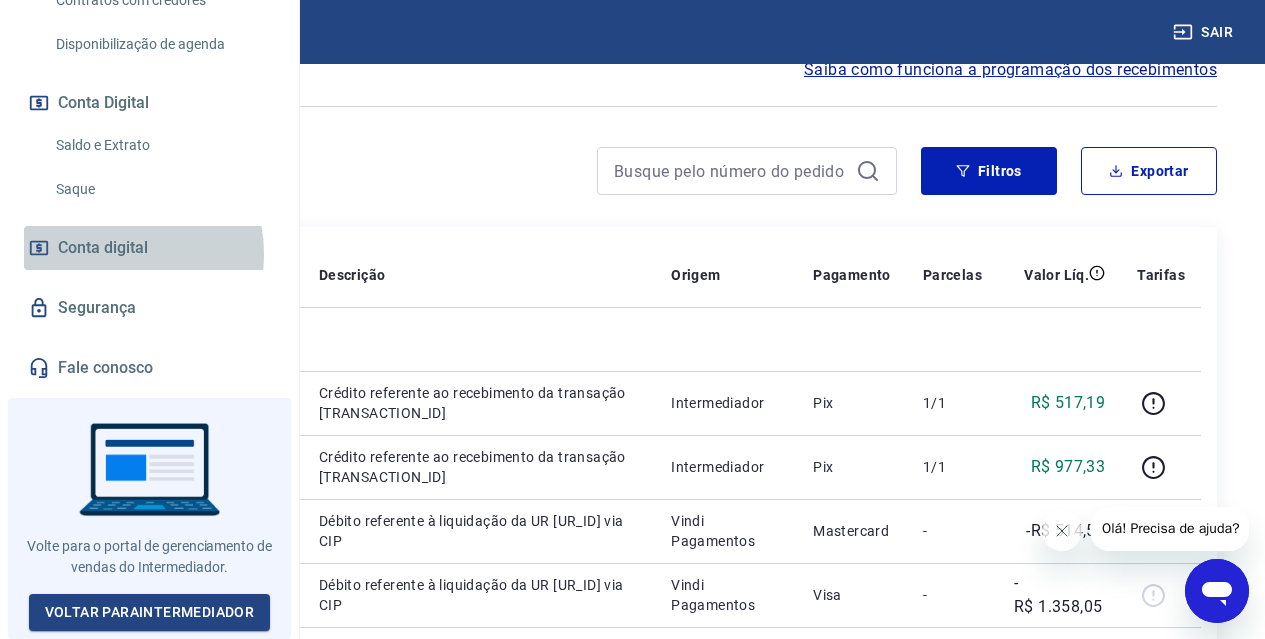 click on "Conta digital" at bounding box center (103, 248) 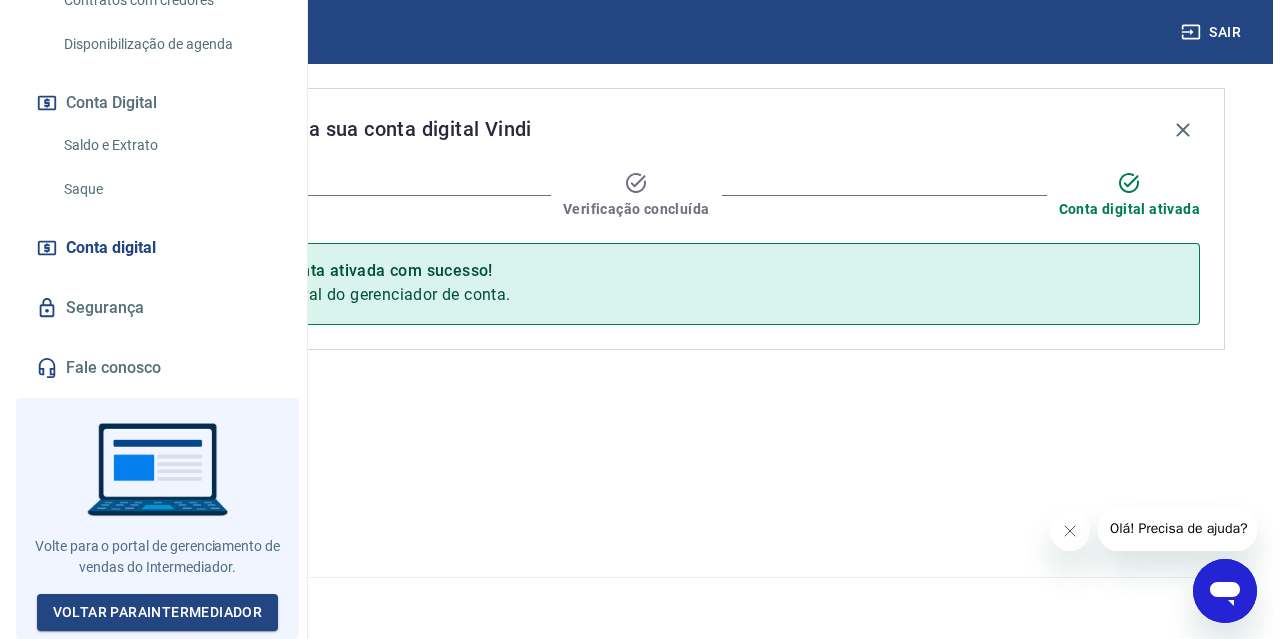 scroll, scrollTop: 0, scrollLeft: 0, axis: both 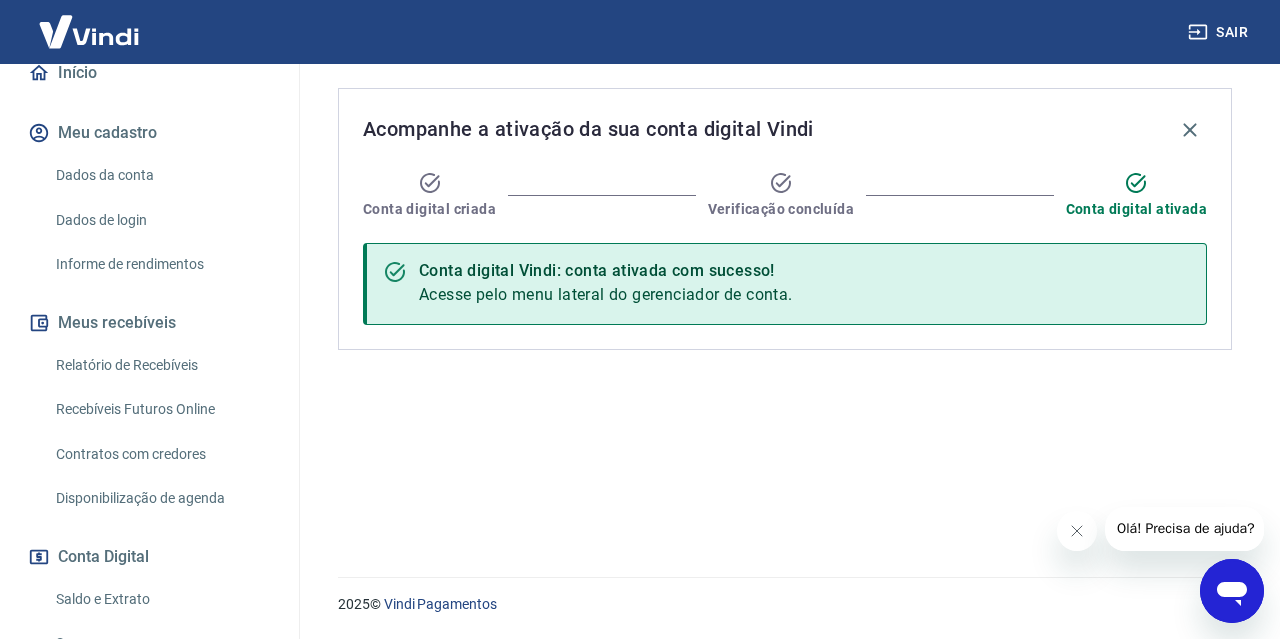 click on "Dados da conta" at bounding box center (161, 175) 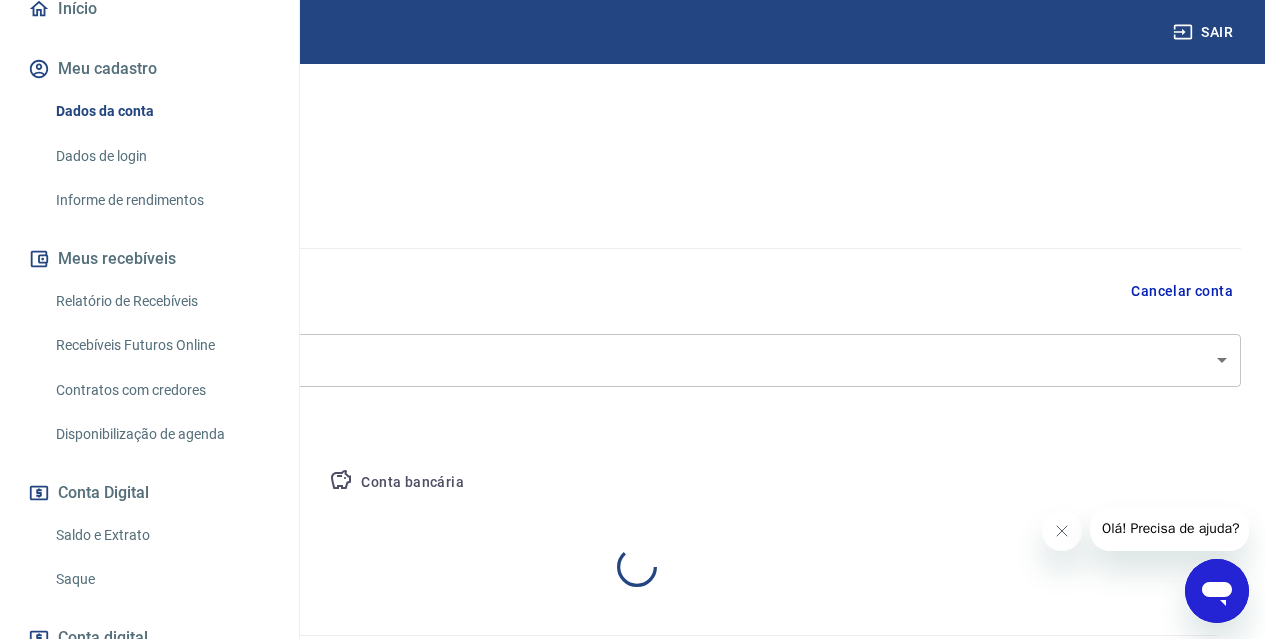 select on "SP" 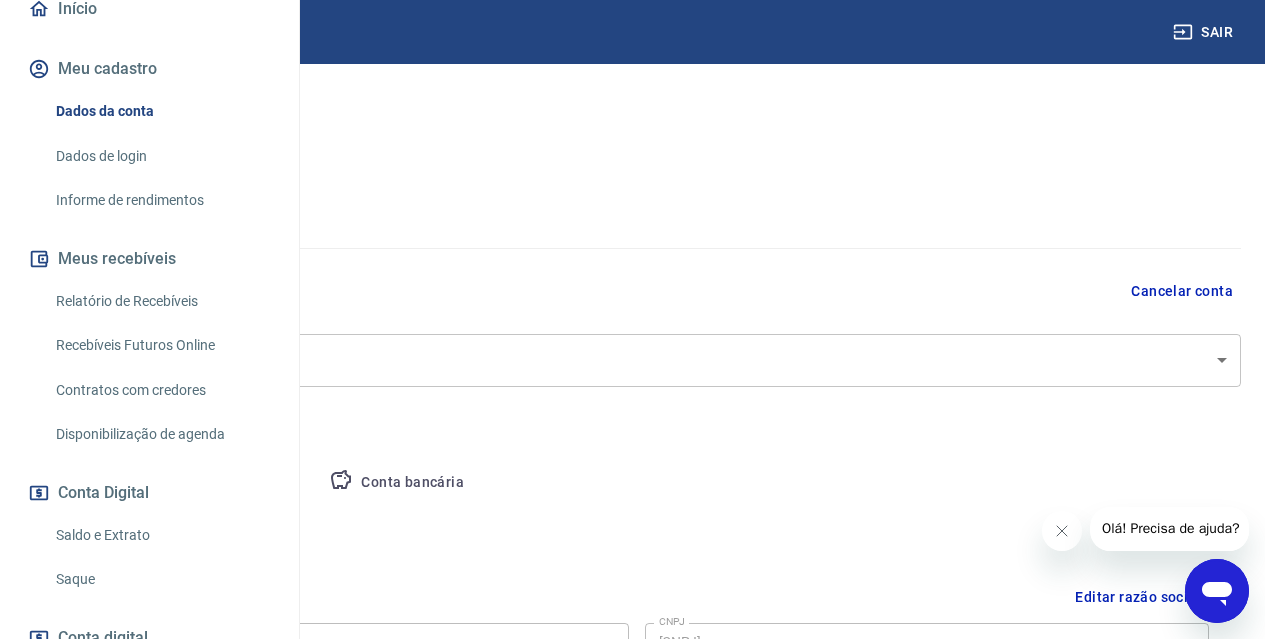 scroll, scrollTop: 500, scrollLeft: 0, axis: vertical 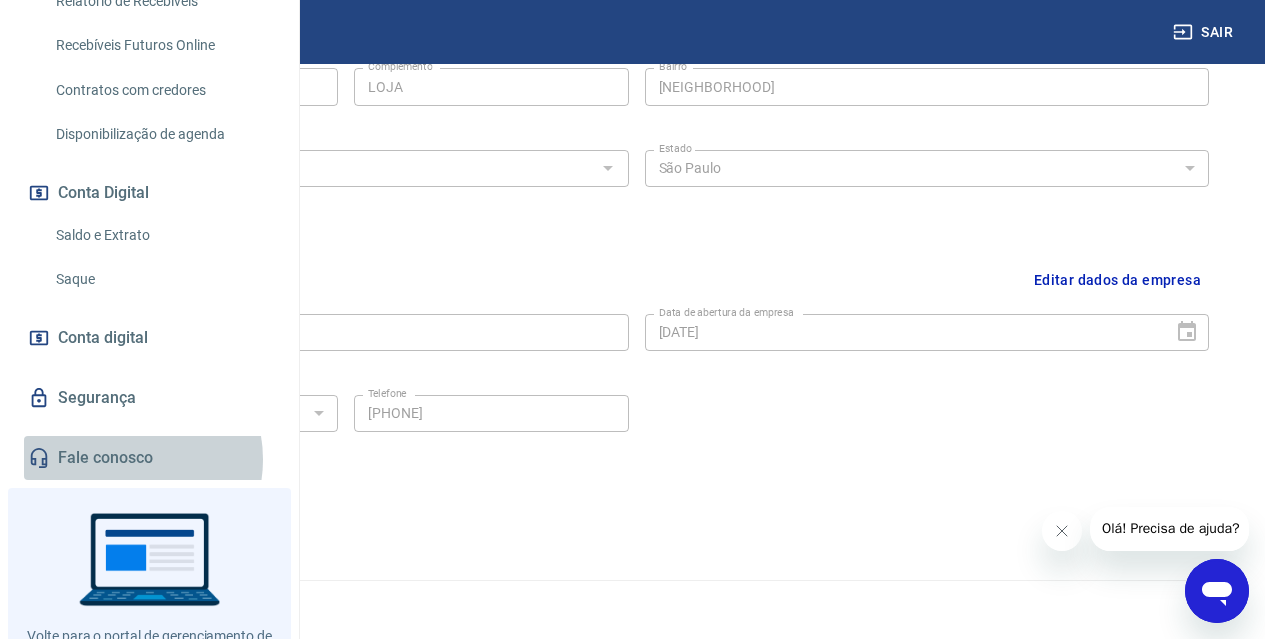 click on "Fale conosco" at bounding box center [149, 458] 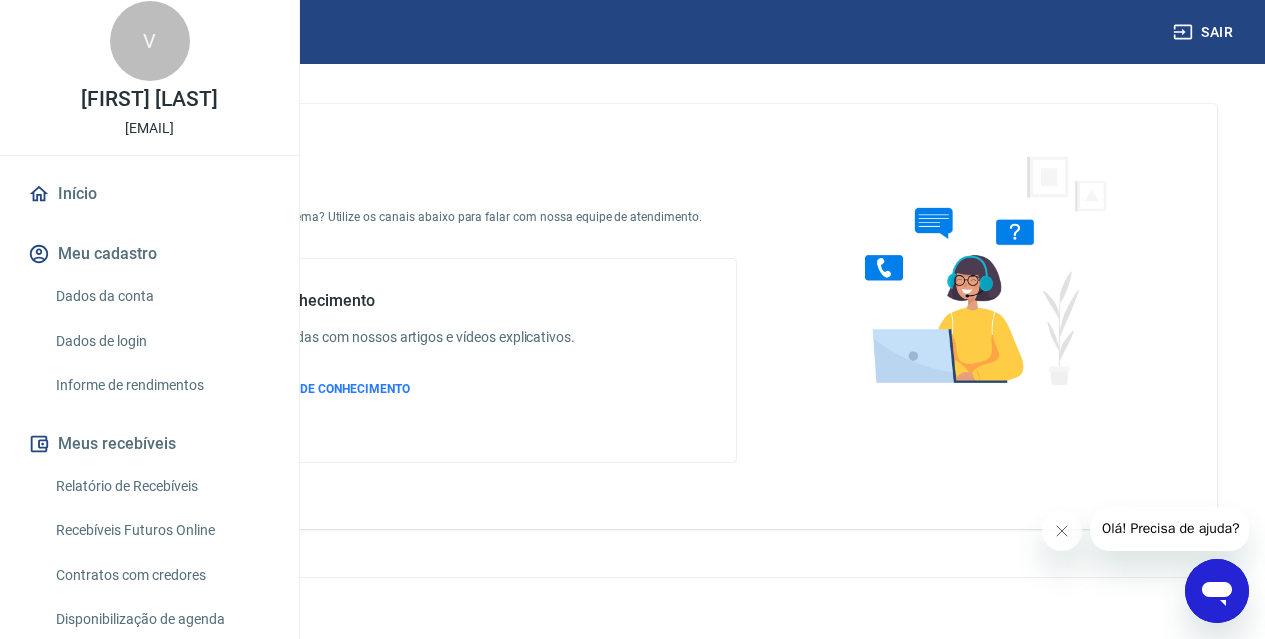 scroll, scrollTop: 0, scrollLeft: 0, axis: both 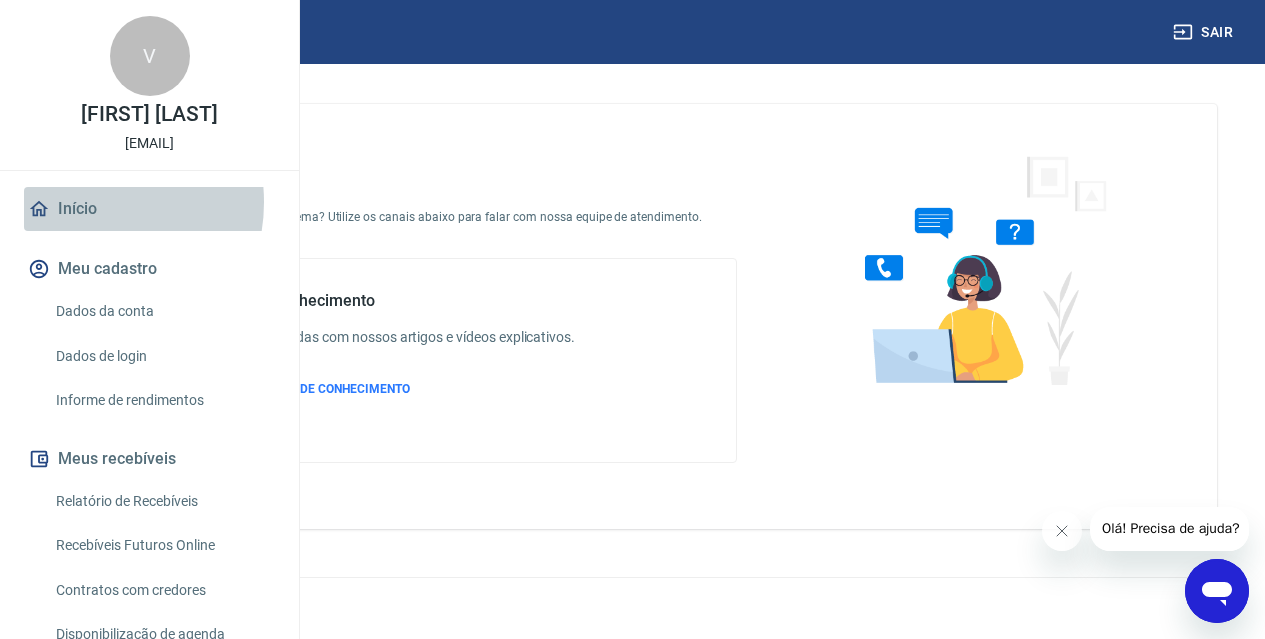 click on "Início" at bounding box center (149, 209) 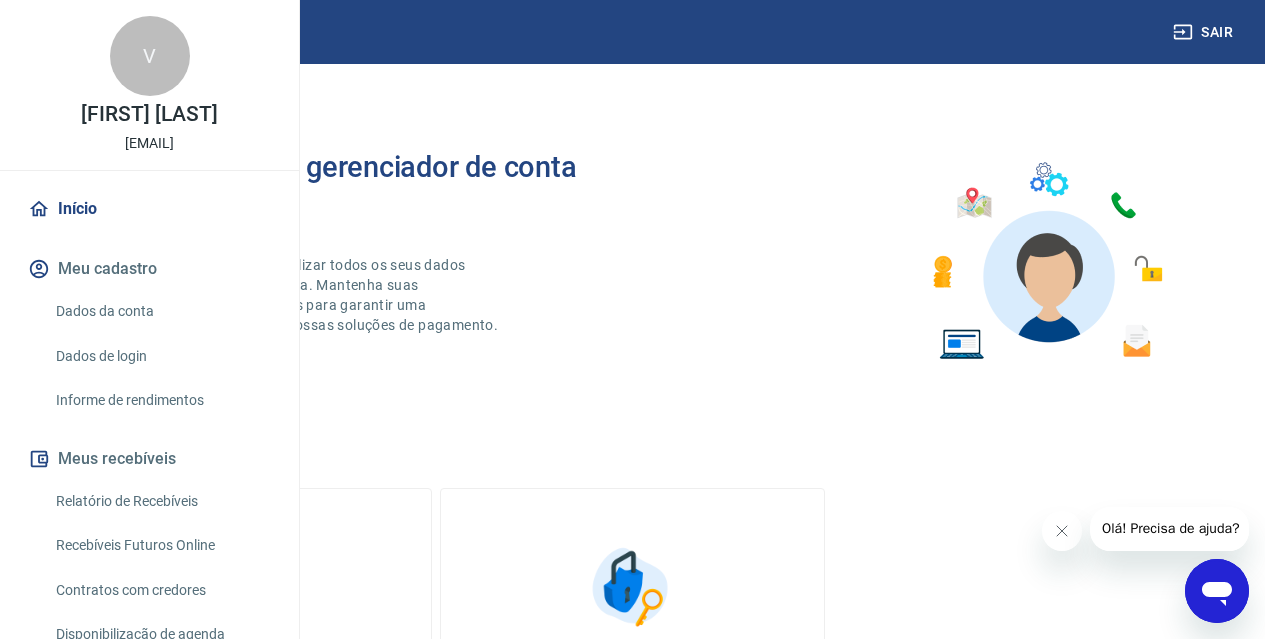 scroll, scrollTop: 0, scrollLeft: 0, axis: both 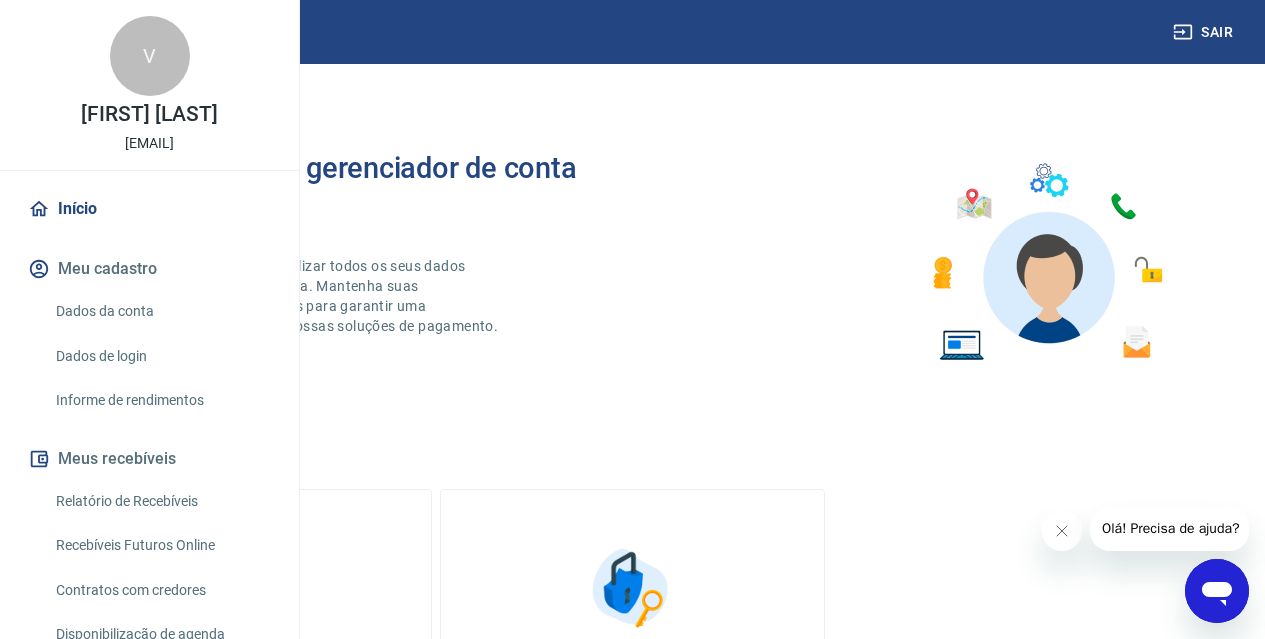 click at bounding box center [89, 31] 